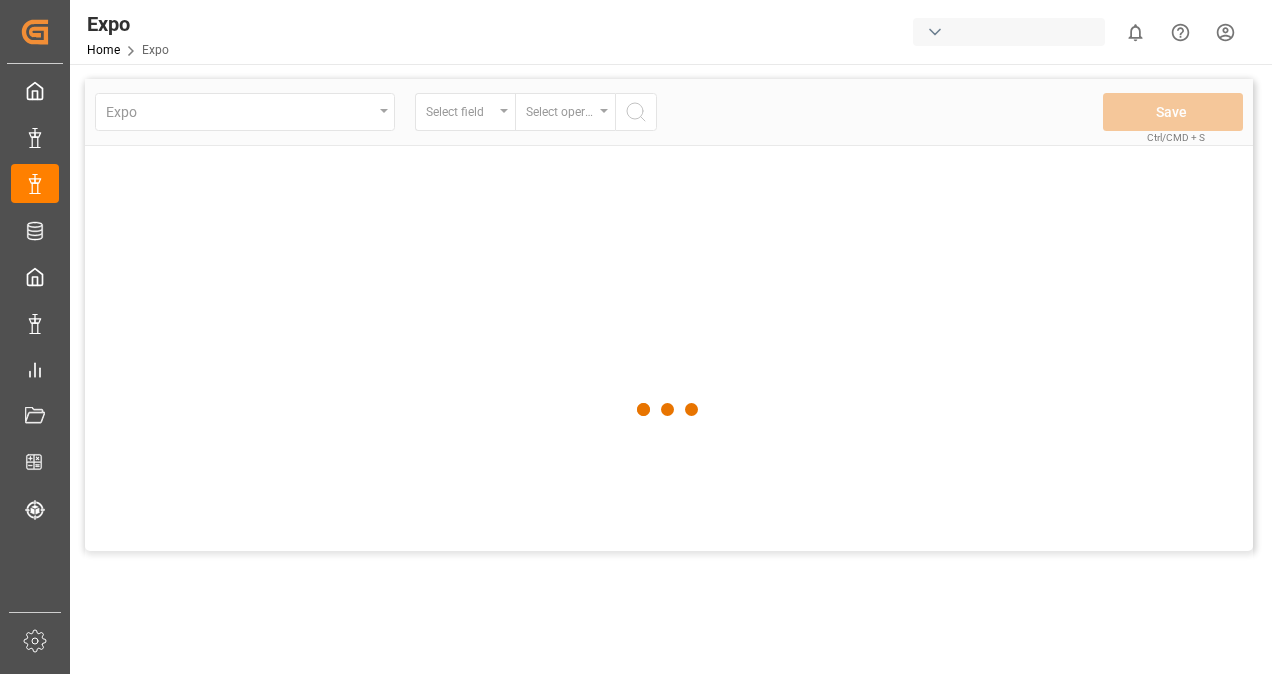 scroll, scrollTop: 0, scrollLeft: 0, axis: both 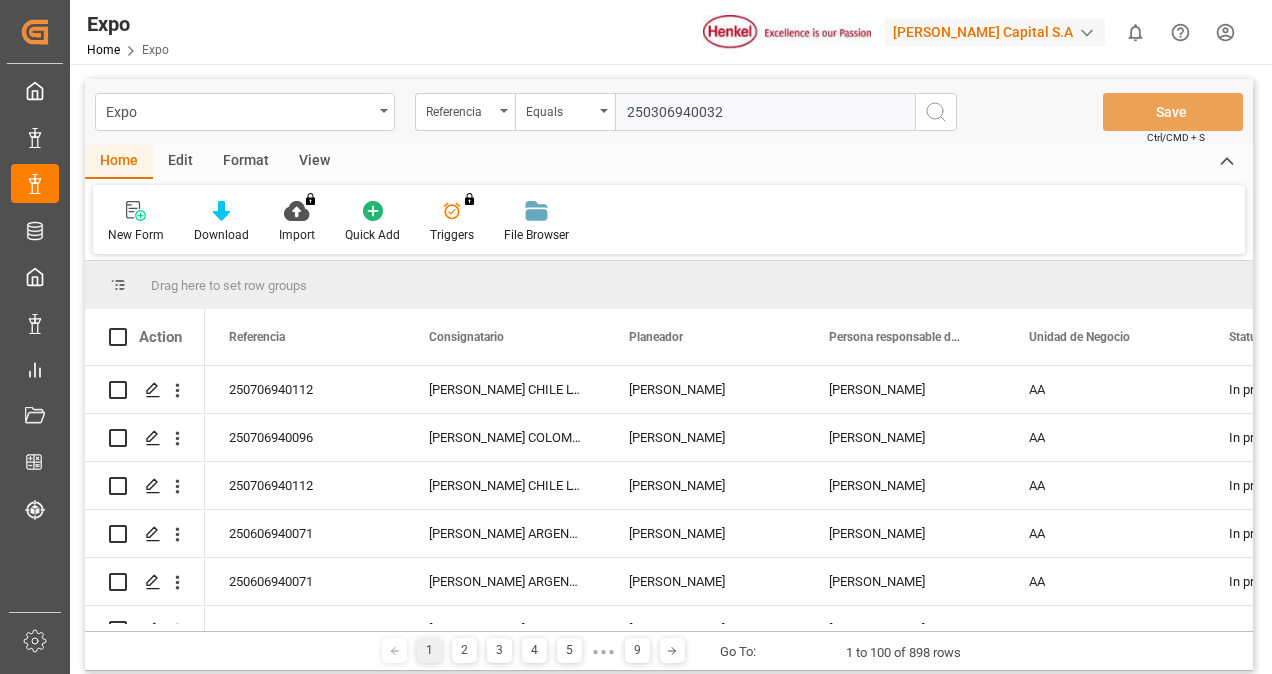 type on "250306940032" 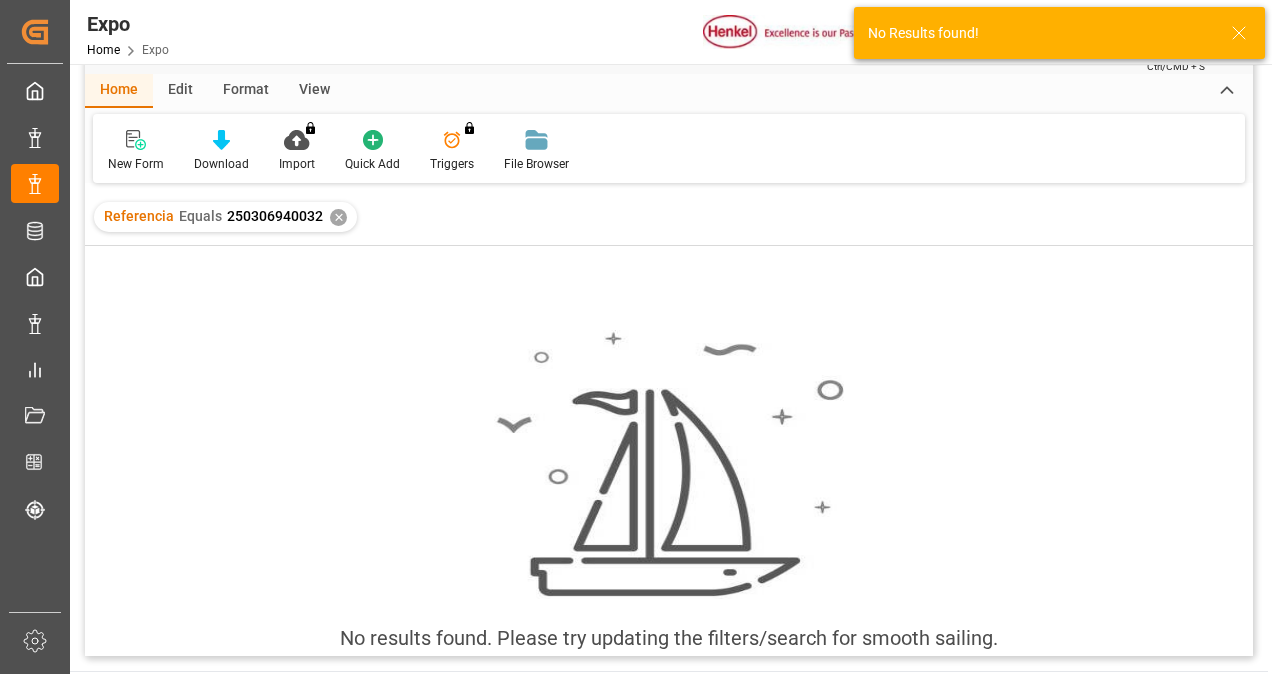 scroll, scrollTop: 0, scrollLeft: 0, axis: both 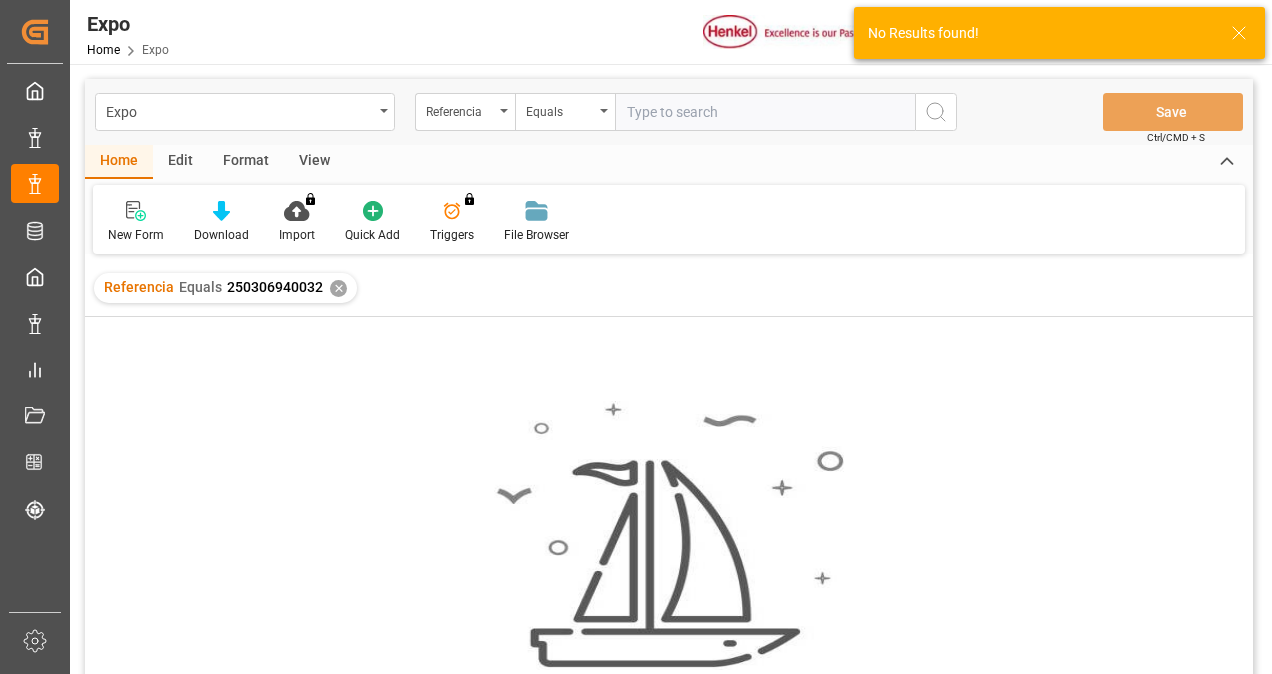 click at bounding box center [765, 112] 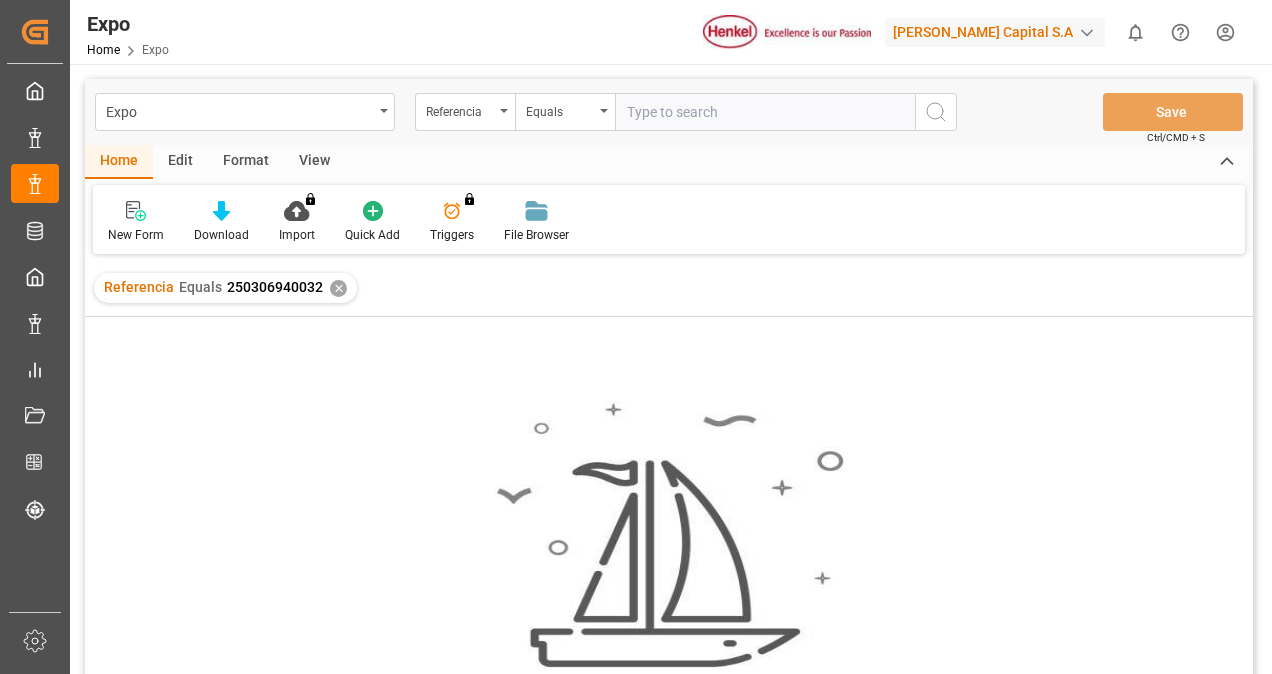 paste on "250306940032" 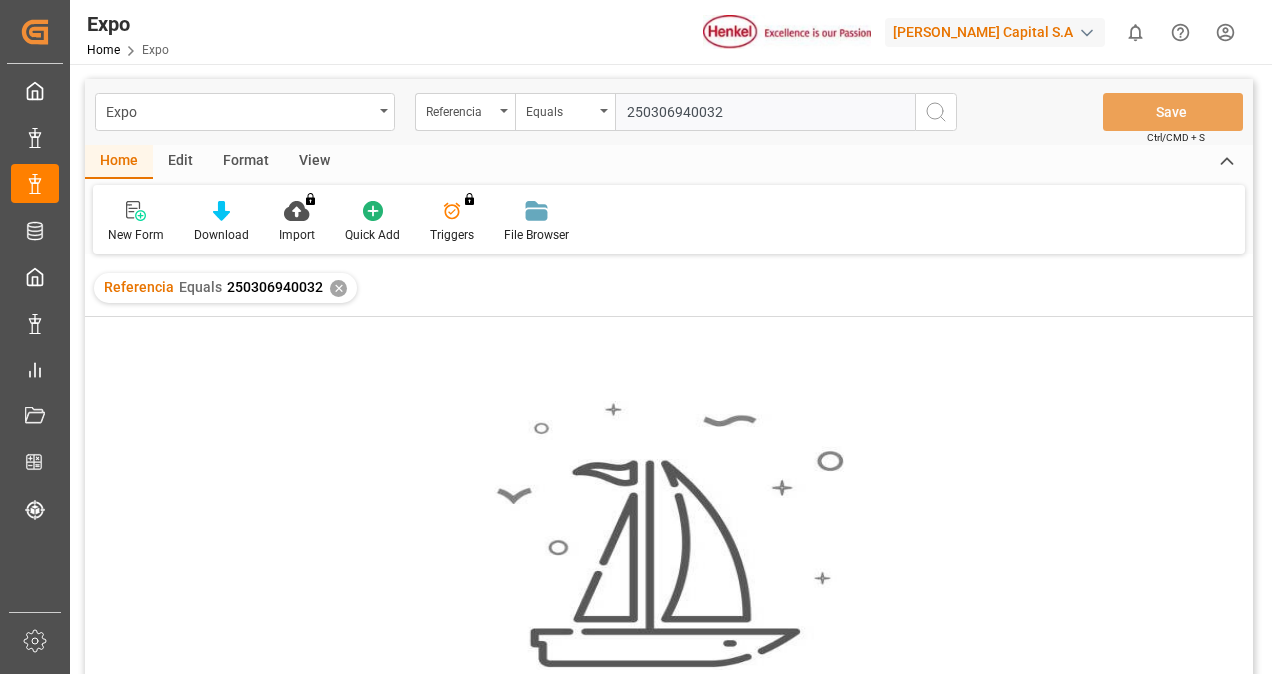 type on "250306940032" 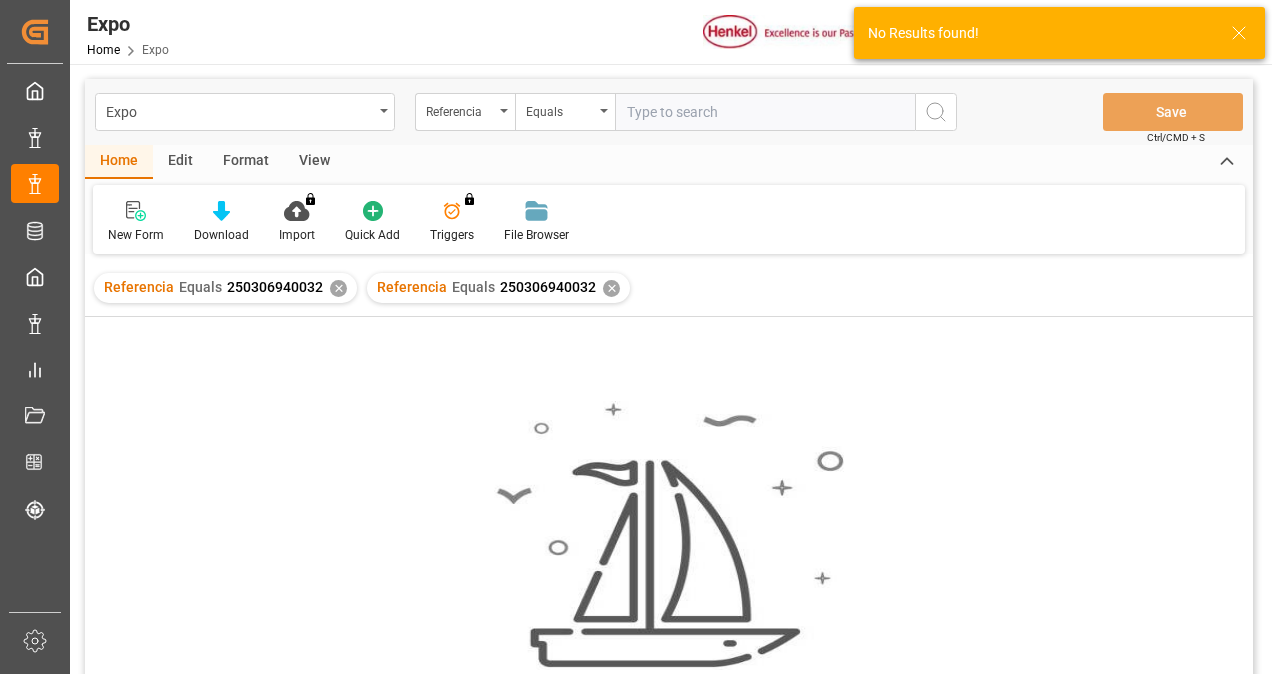 click on "✕" at bounding box center (338, 288) 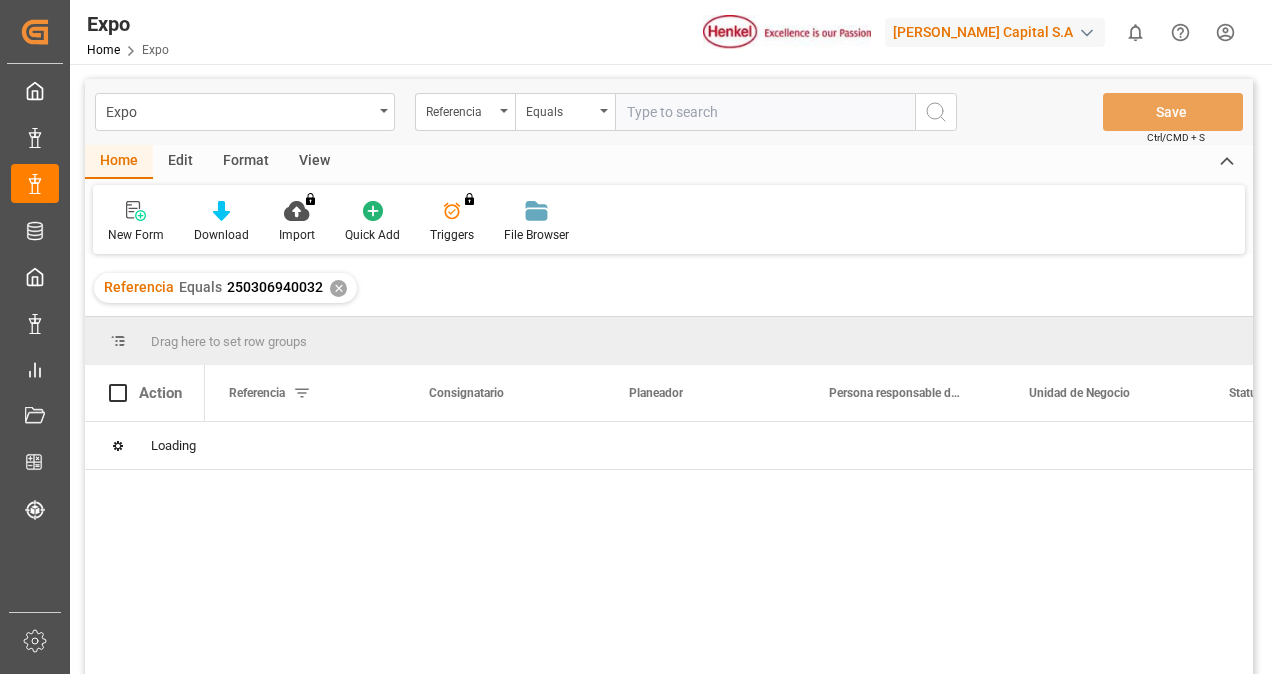 click on "✕" at bounding box center [338, 288] 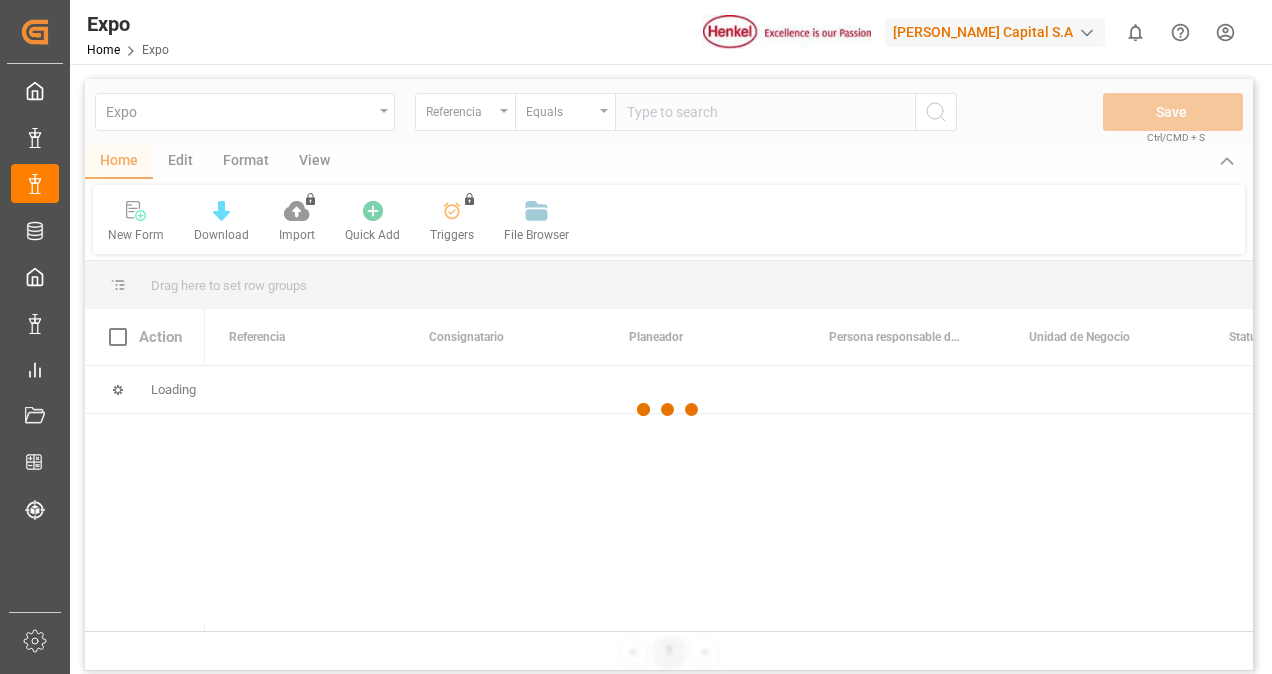 click at bounding box center (669, 410) 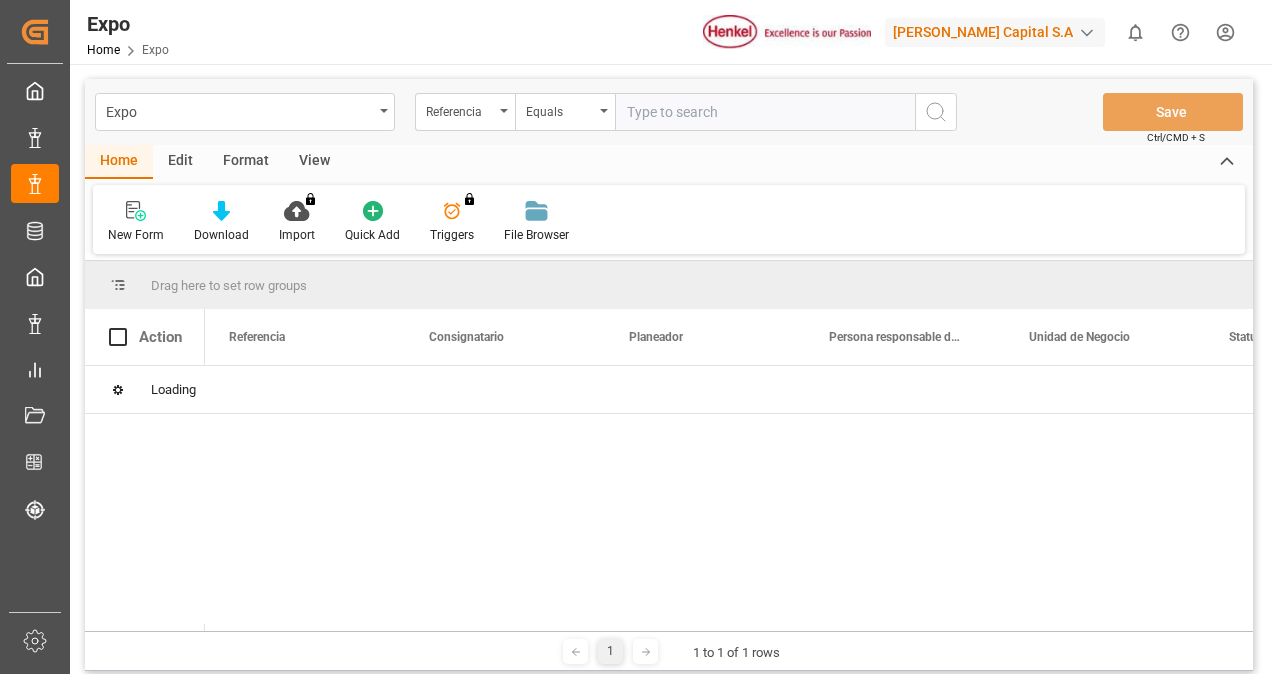 click at bounding box center [765, 112] 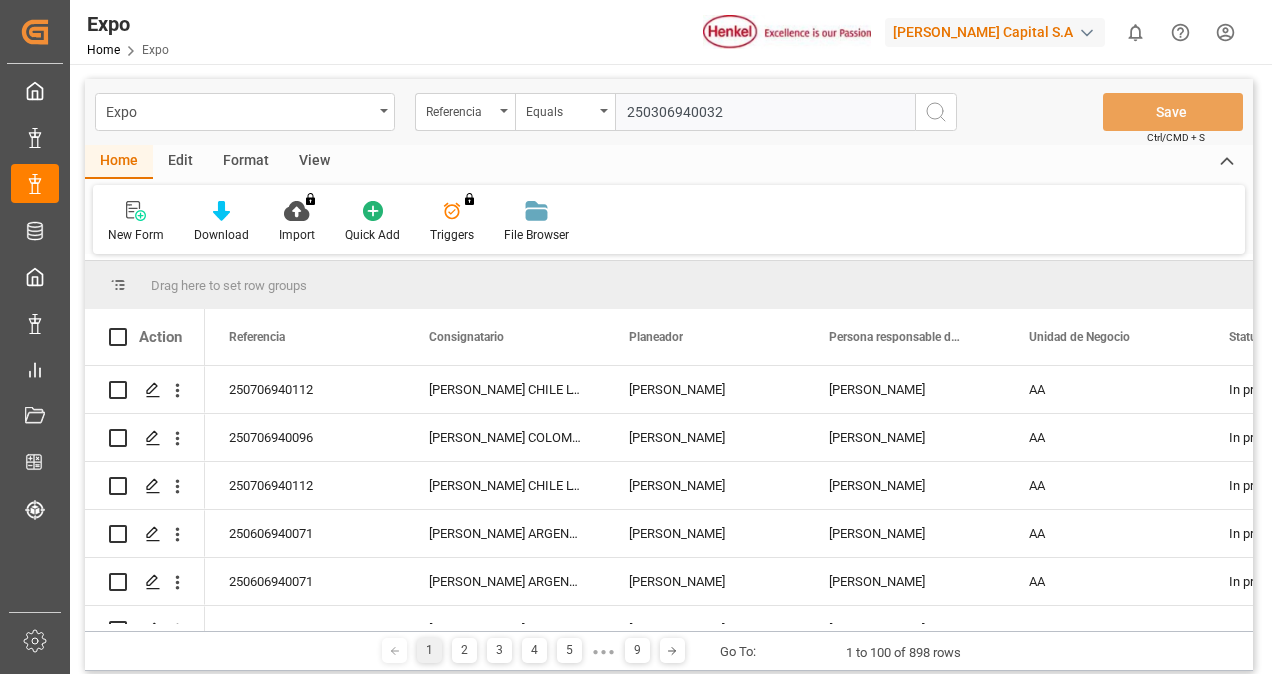 type on "250306940032" 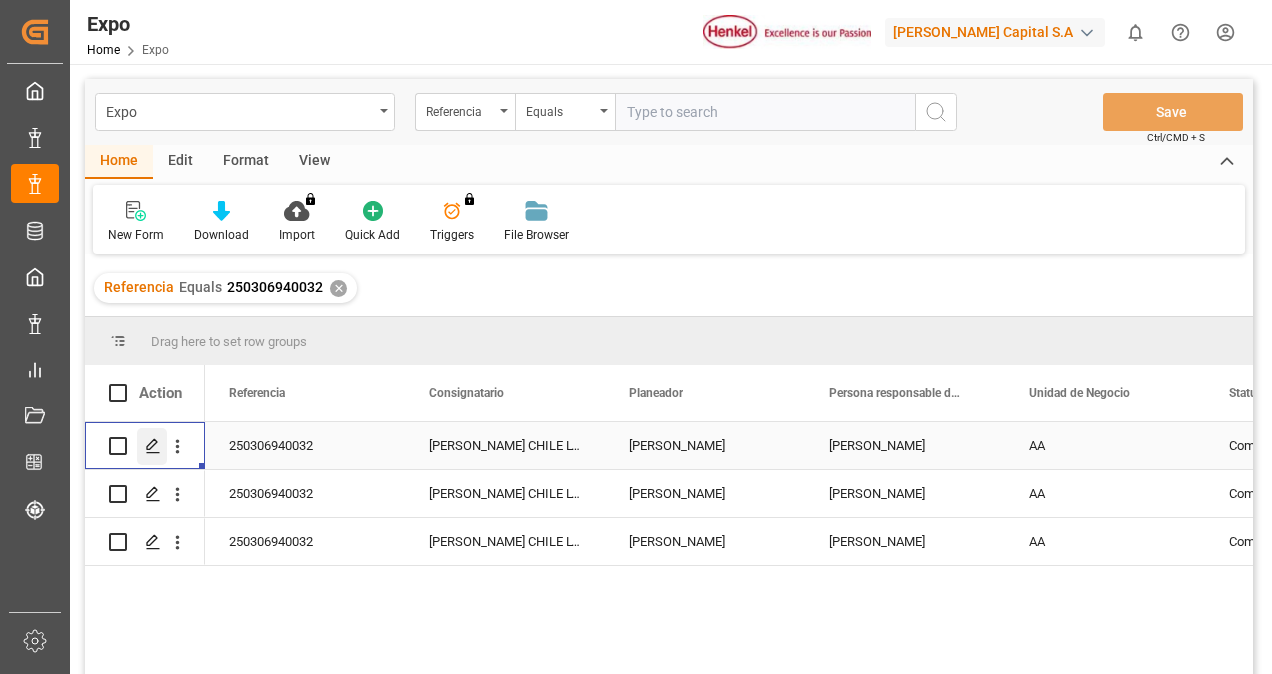 click 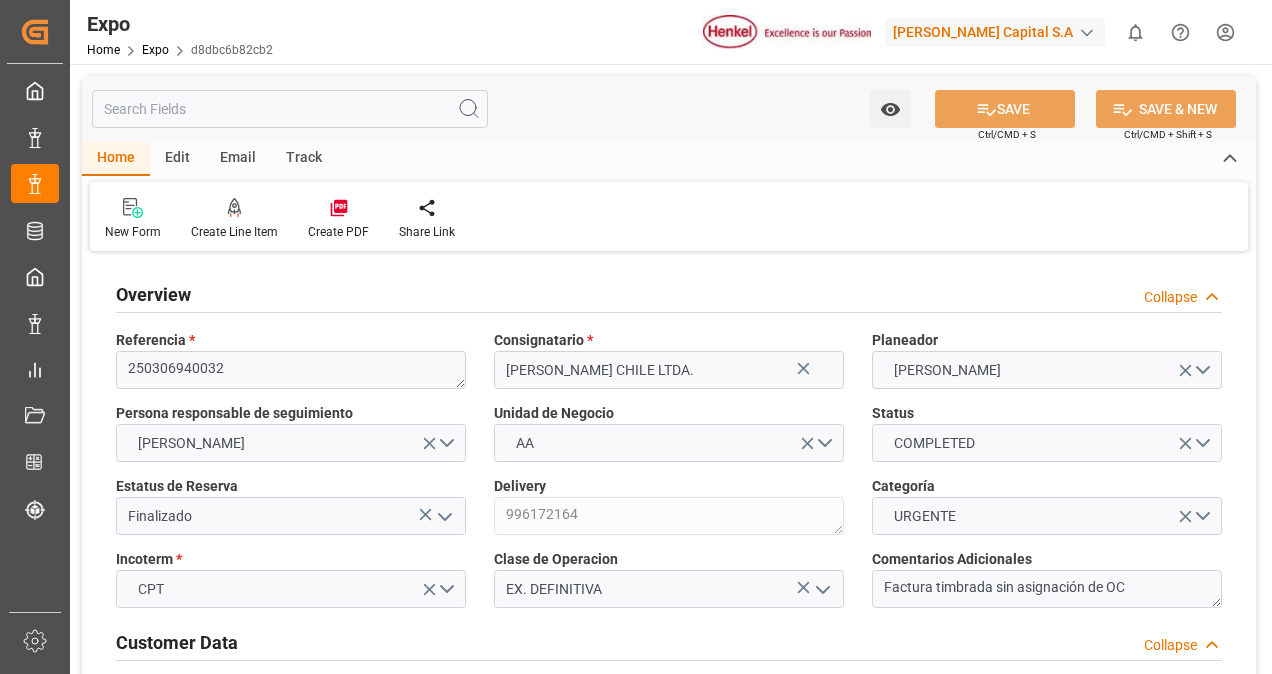 type on "11400" 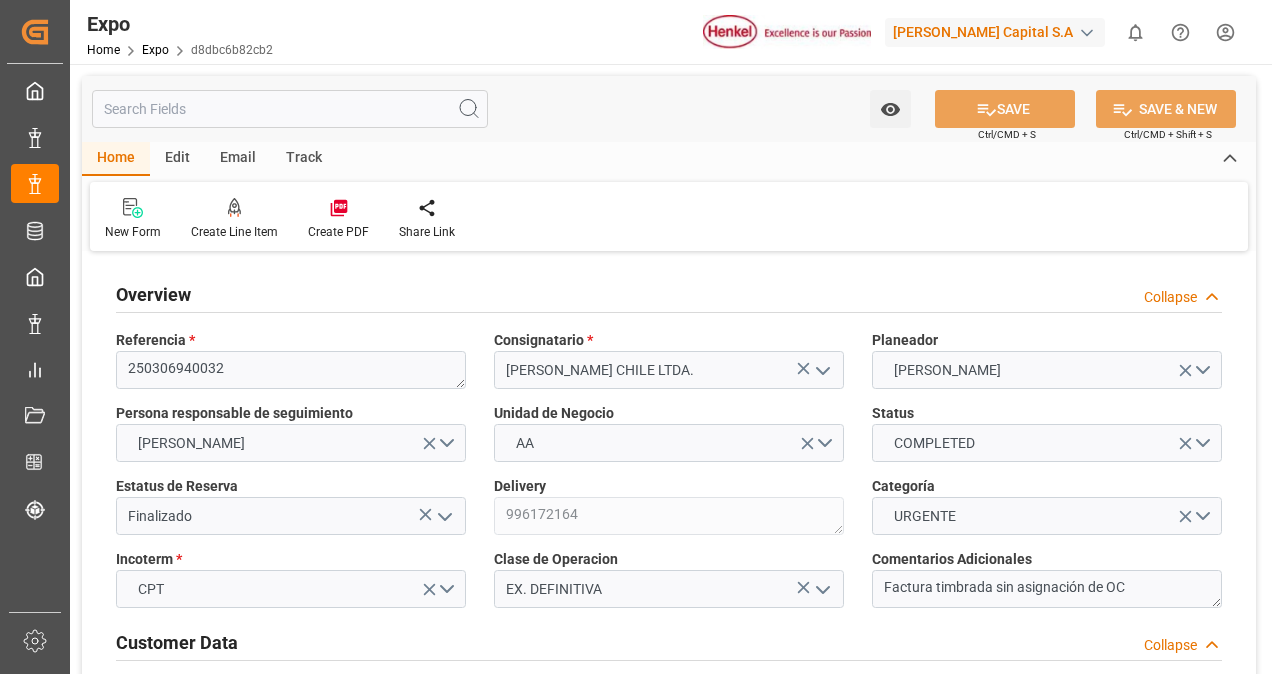 type on "[DATE]" 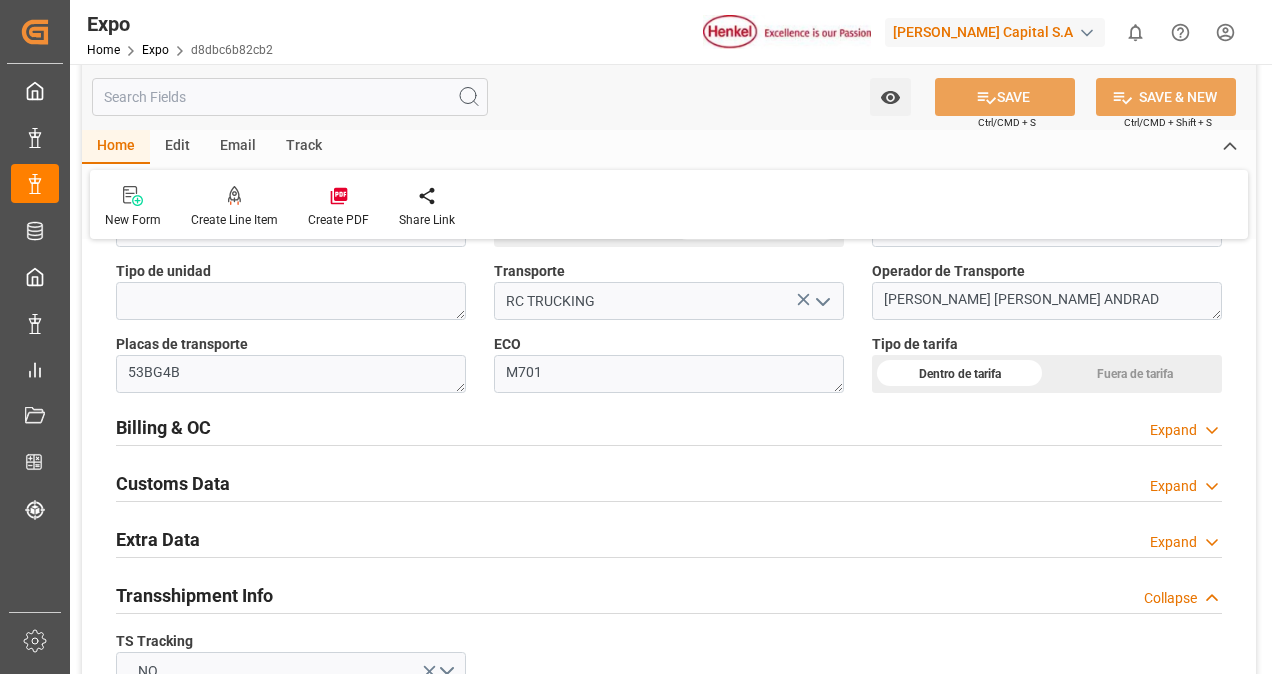 scroll, scrollTop: 3100, scrollLeft: 0, axis: vertical 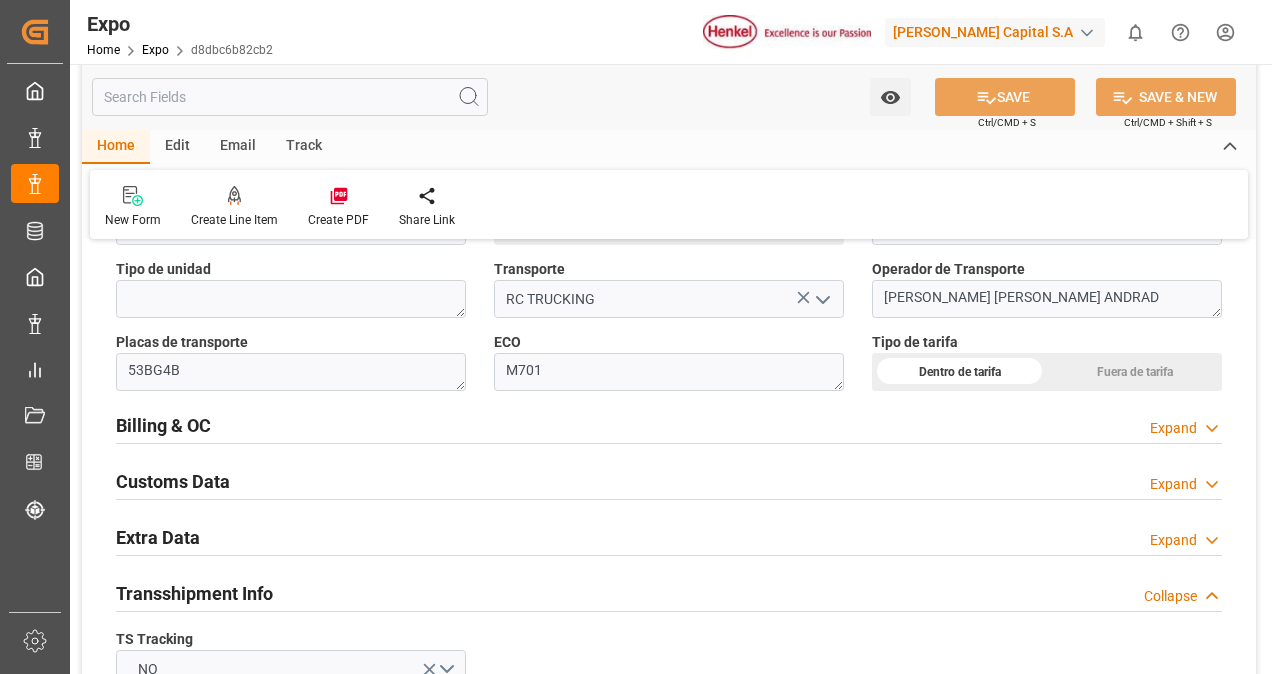 click on "Billing & OC Expand" at bounding box center [669, 424] 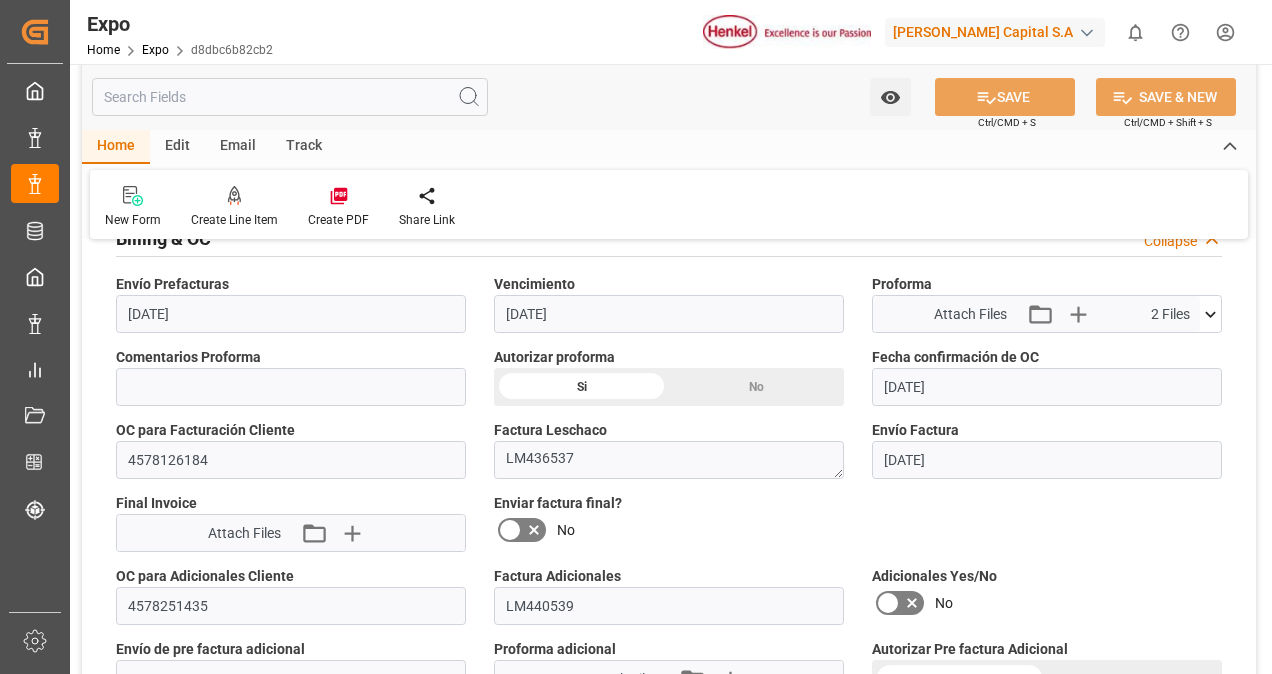 scroll, scrollTop: 3300, scrollLeft: 0, axis: vertical 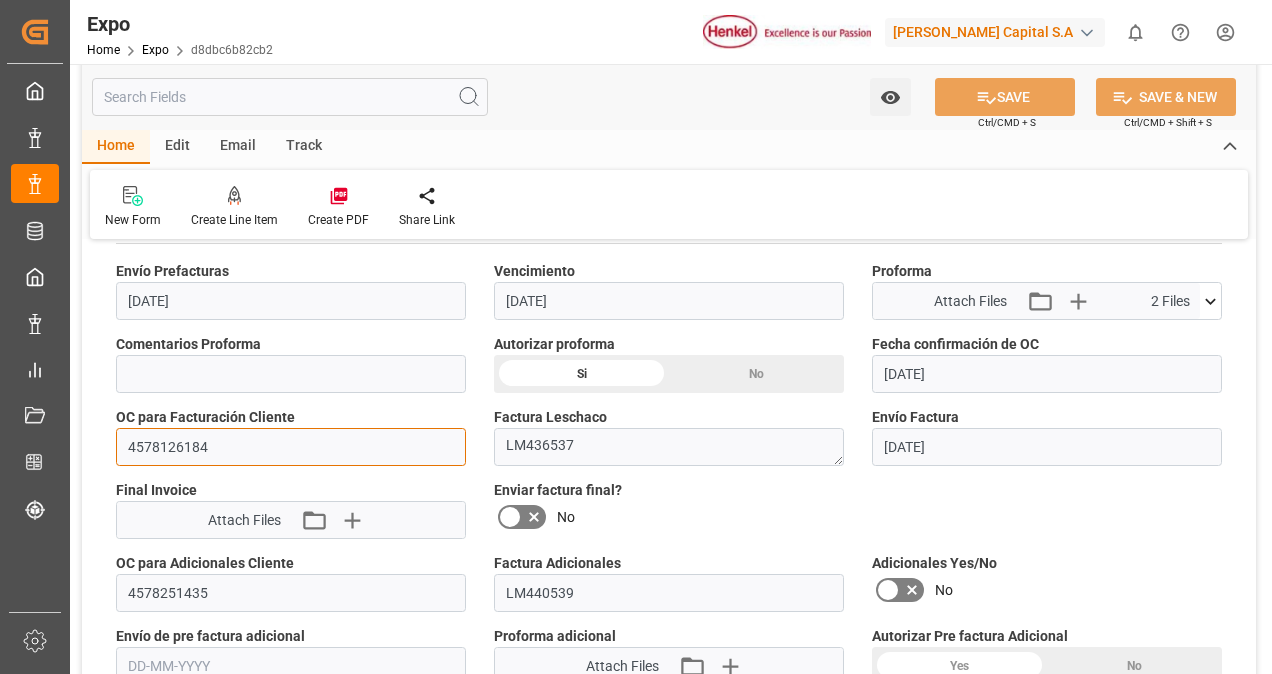 drag, startPoint x: 226, startPoint y: 440, endPoint x: 87, endPoint y: 436, distance: 139.05754 